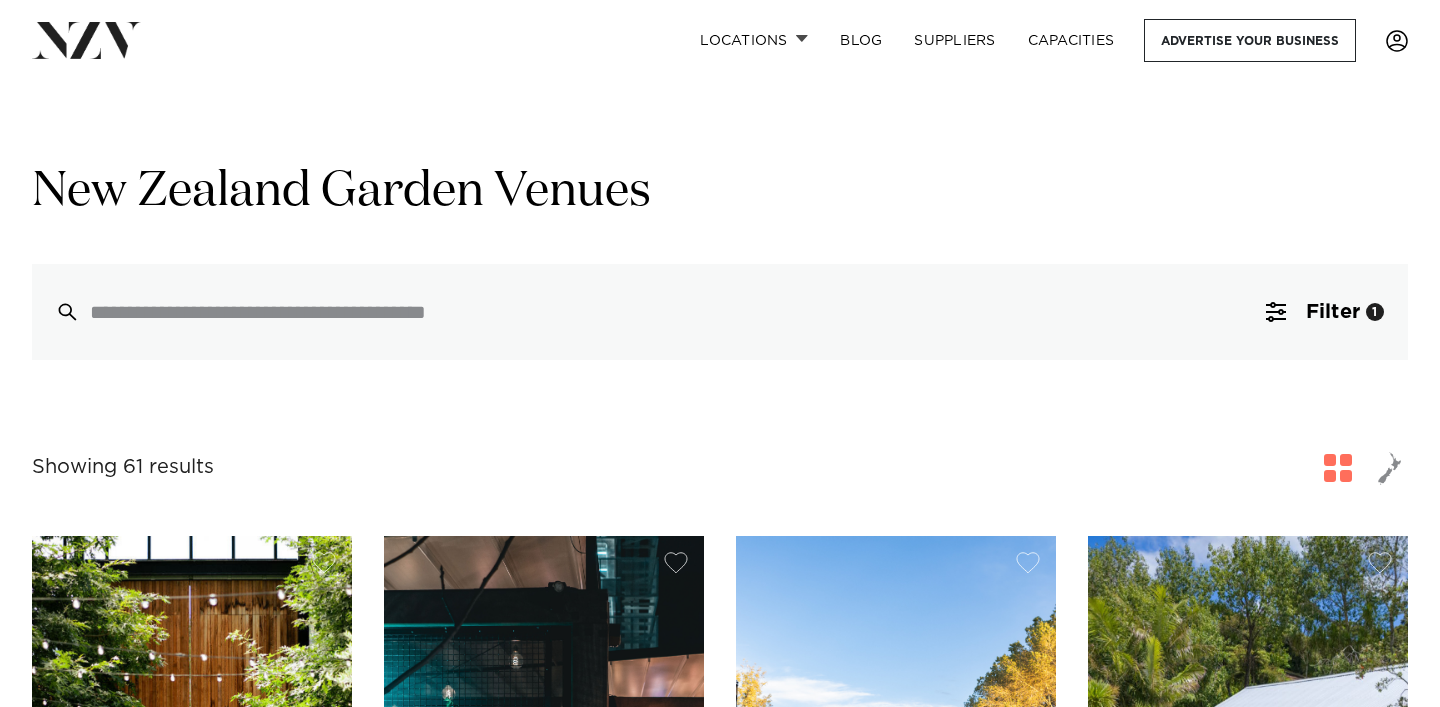 scroll, scrollTop: 0, scrollLeft: 0, axis: both 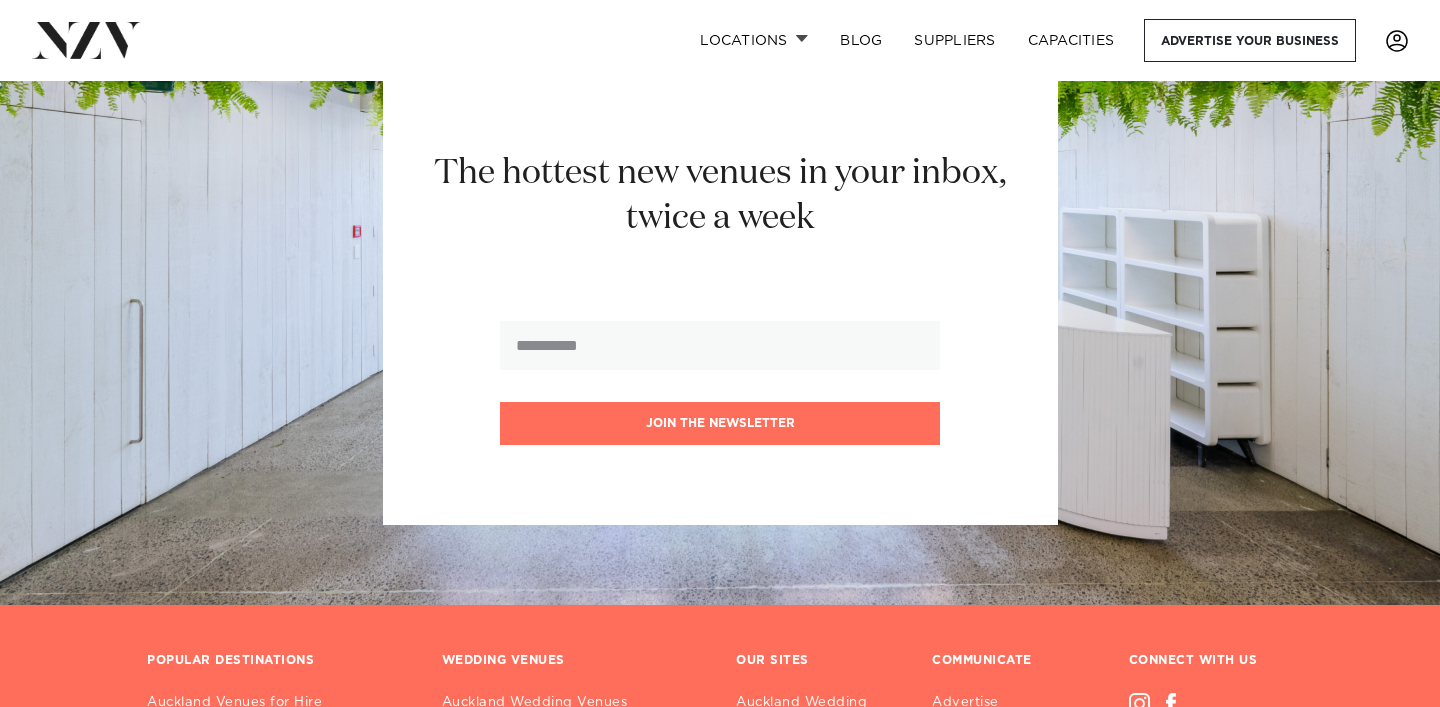 click on "Christchurch Wedding Venues" at bounding box center (573, 804) 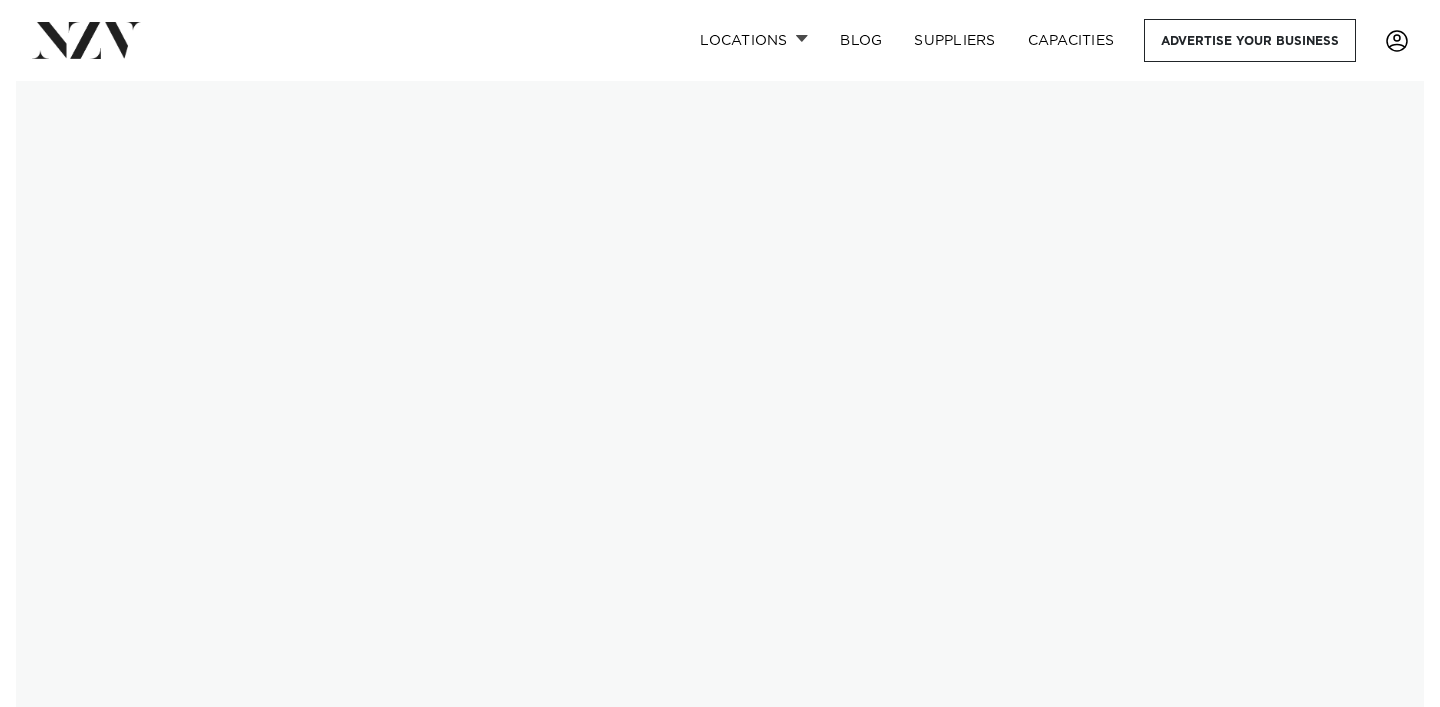 scroll, scrollTop: 0, scrollLeft: 0, axis: both 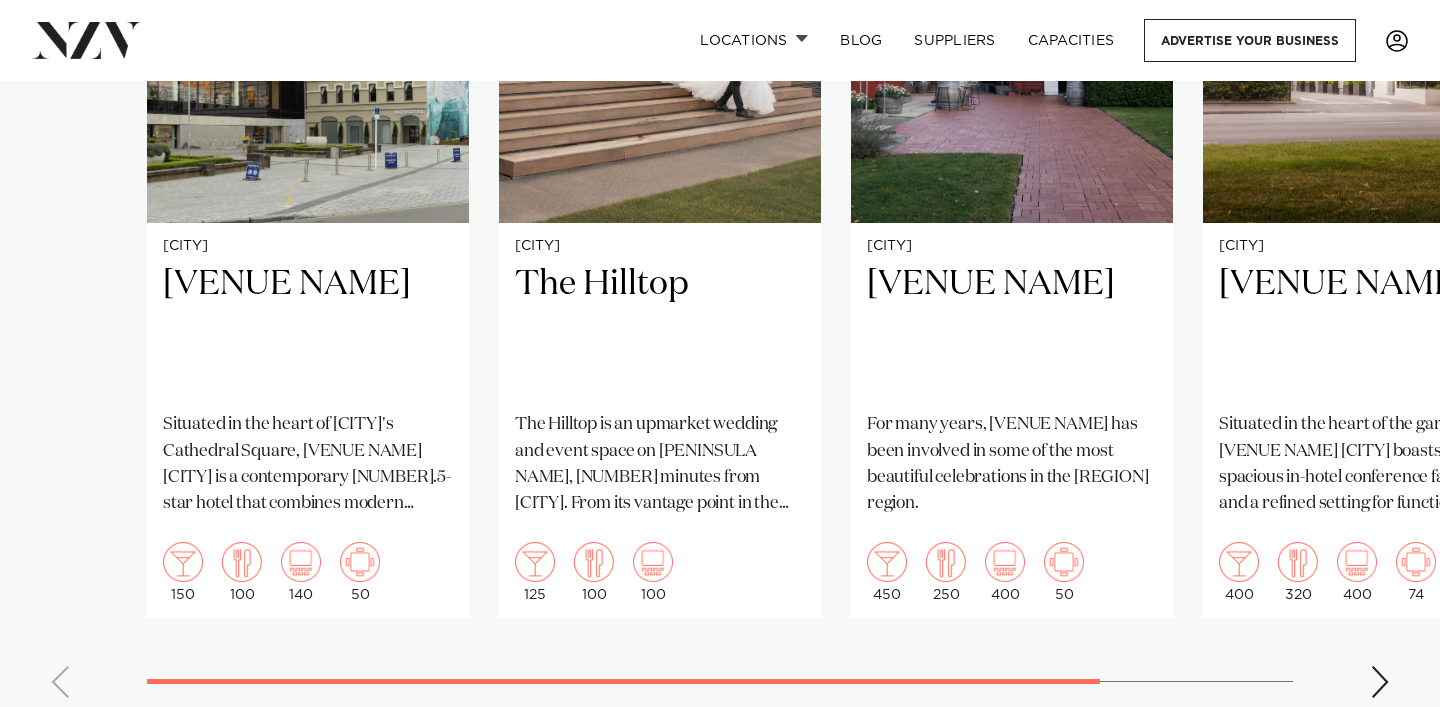 click at bounding box center [1380, 682] 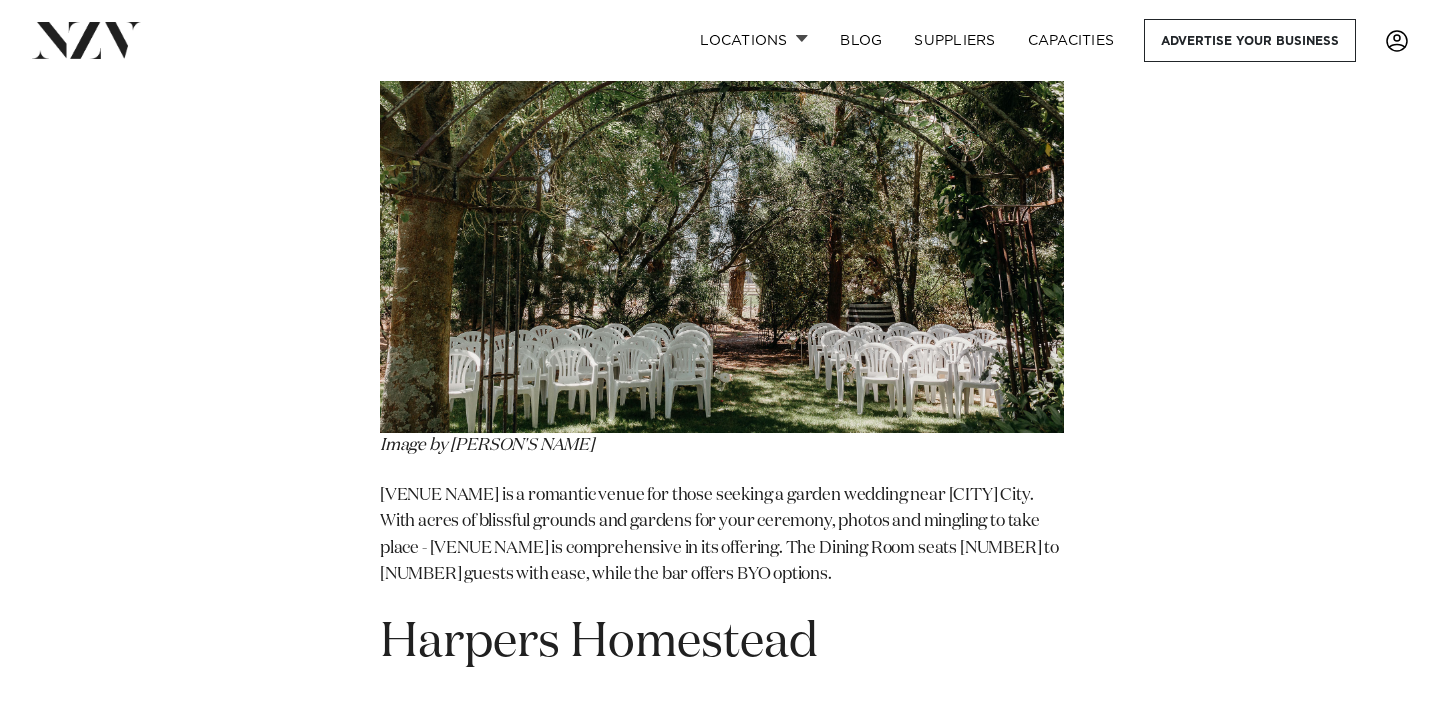 scroll, scrollTop: 11182, scrollLeft: 0, axis: vertical 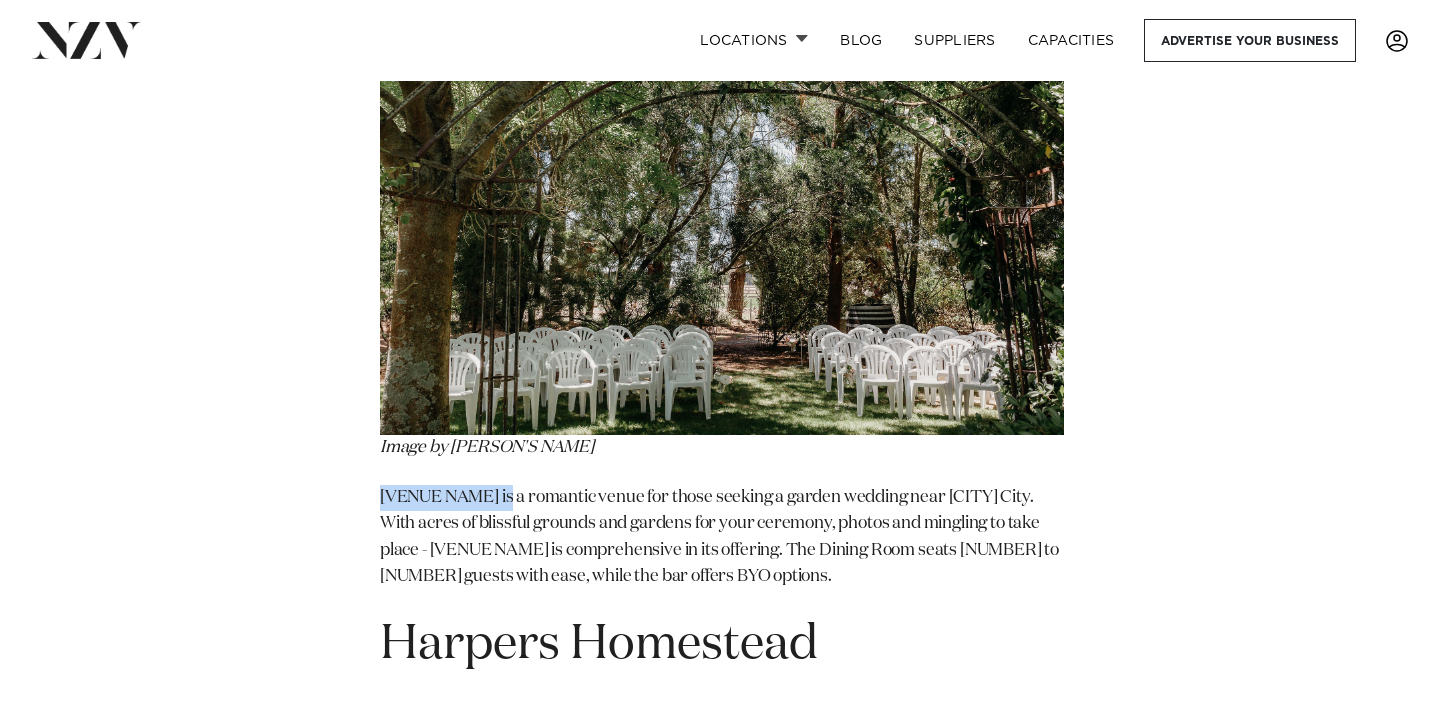 drag, startPoint x: 503, startPoint y: 457, endPoint x: 375, endPoint y: 458, distance: 128.0039 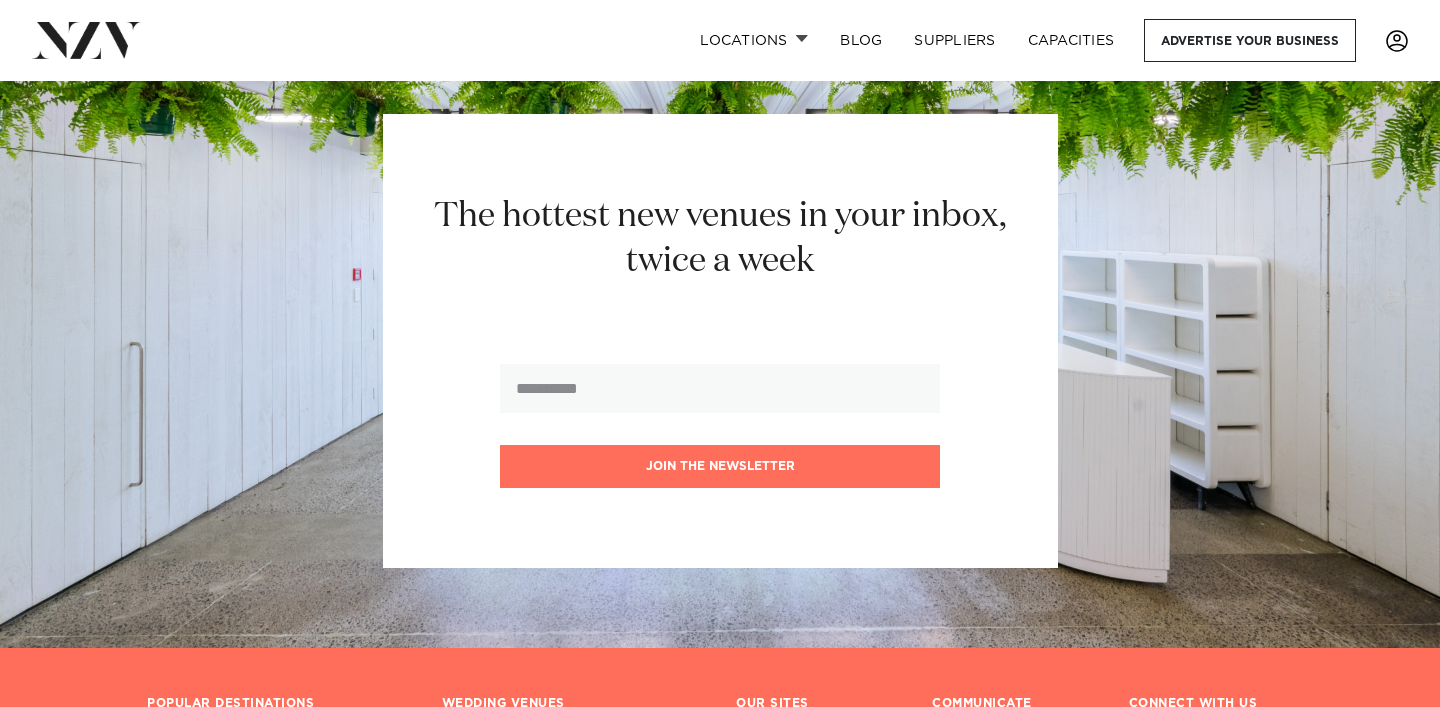 scroll, scrollTop: 20056, scrollLeft: 0, axis: vertical 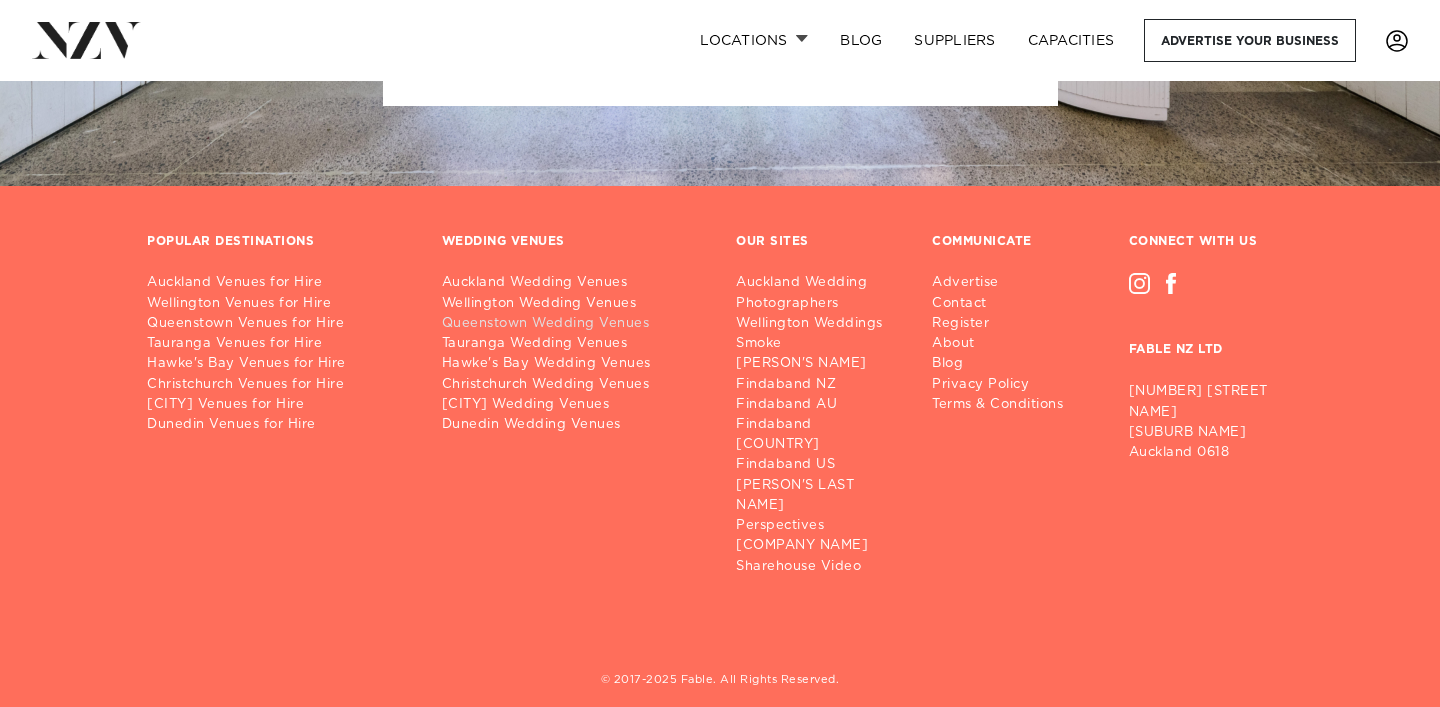 click on "Queenstown Wedding Venues" at bounding box center [573, 324] 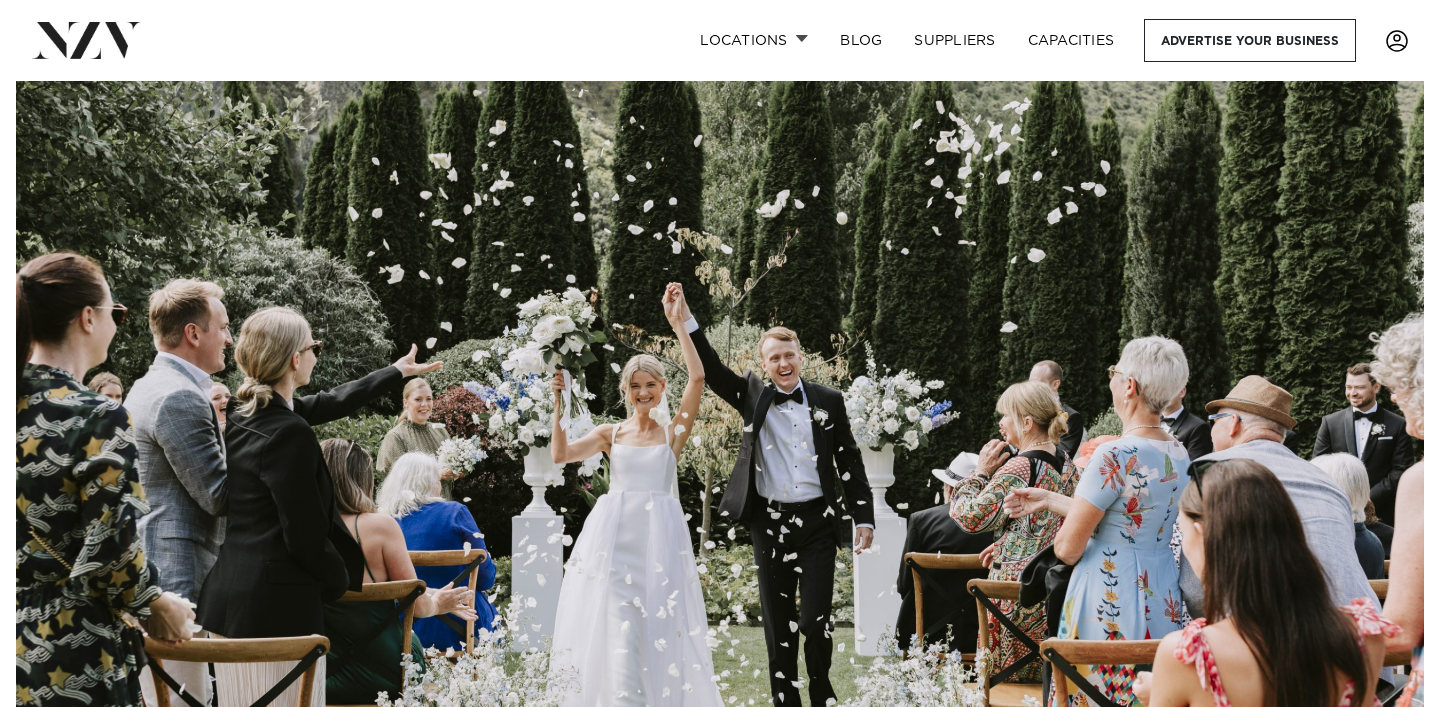scroll, scrollTop: 0, scrollLeft: 0, axis: both 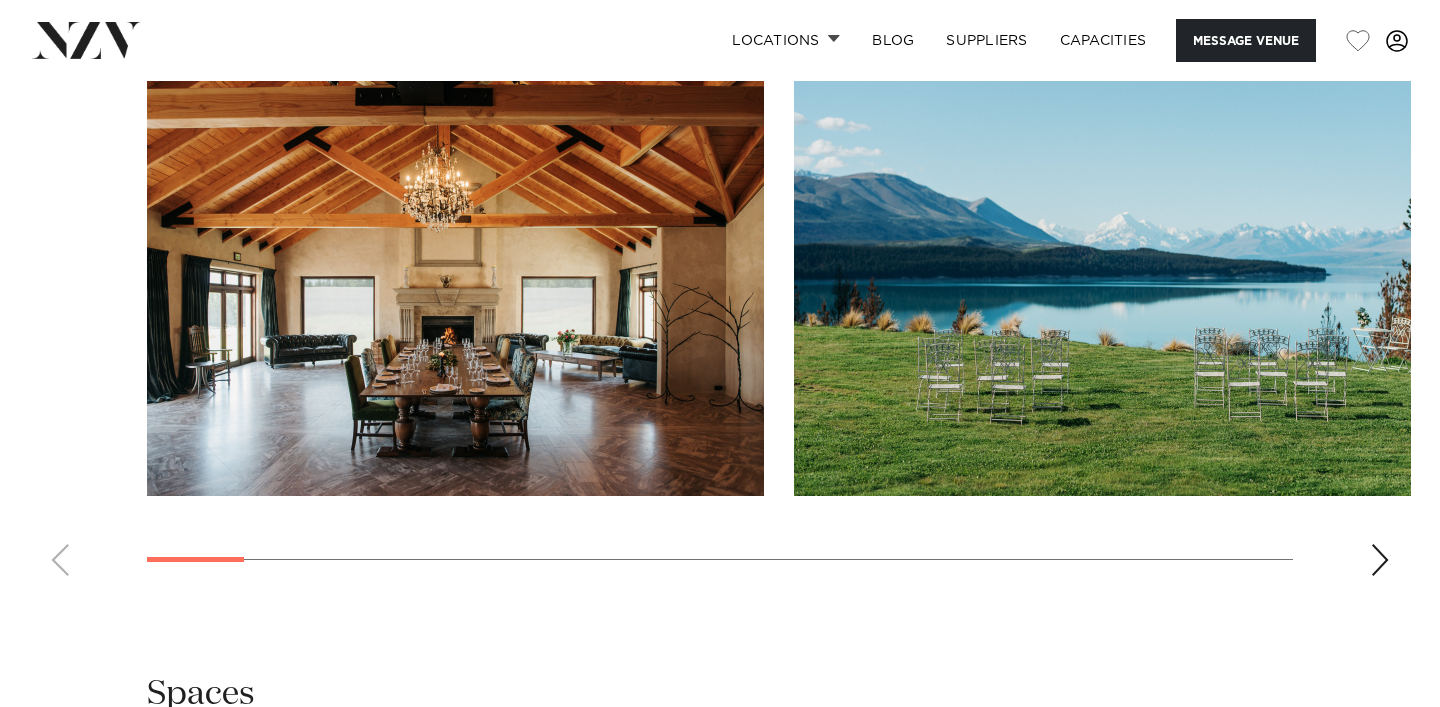 click at bounding box center (1380, 560) 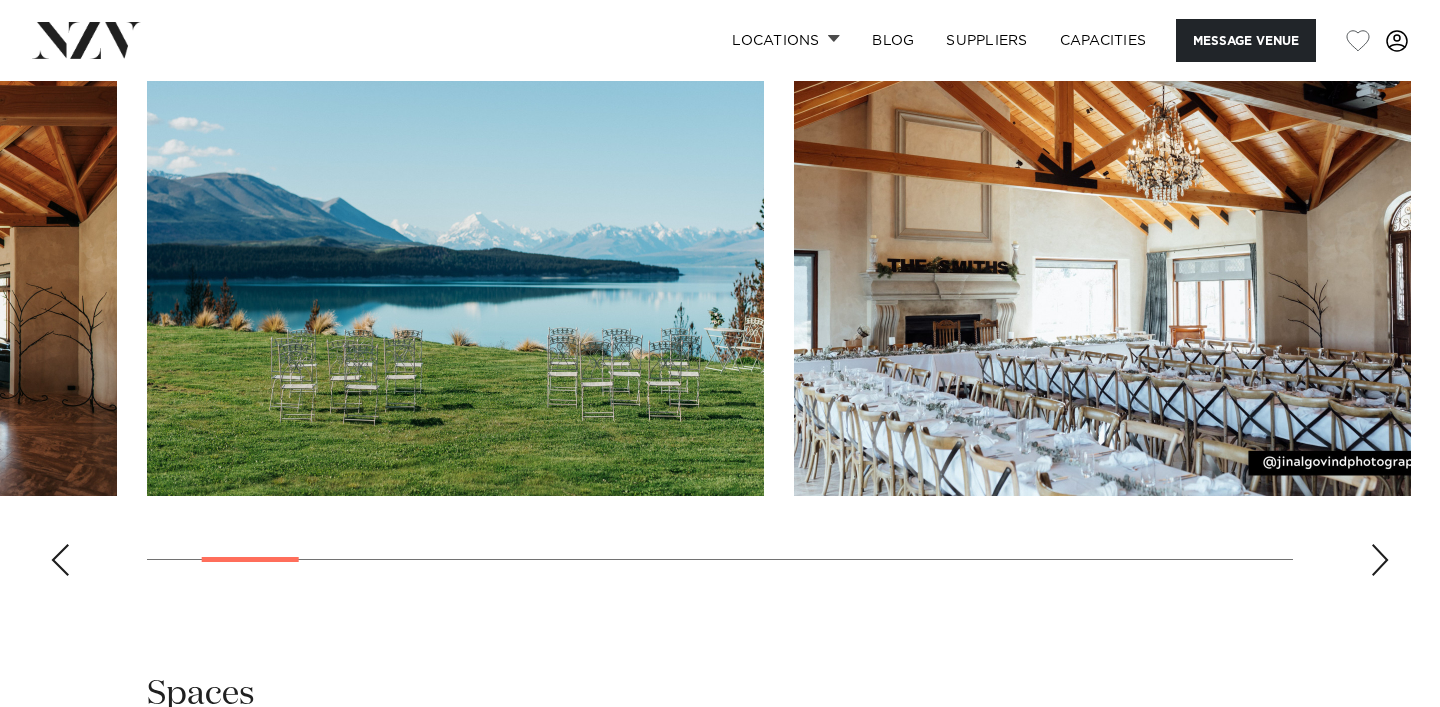 click at bounding box center (1380, 560) 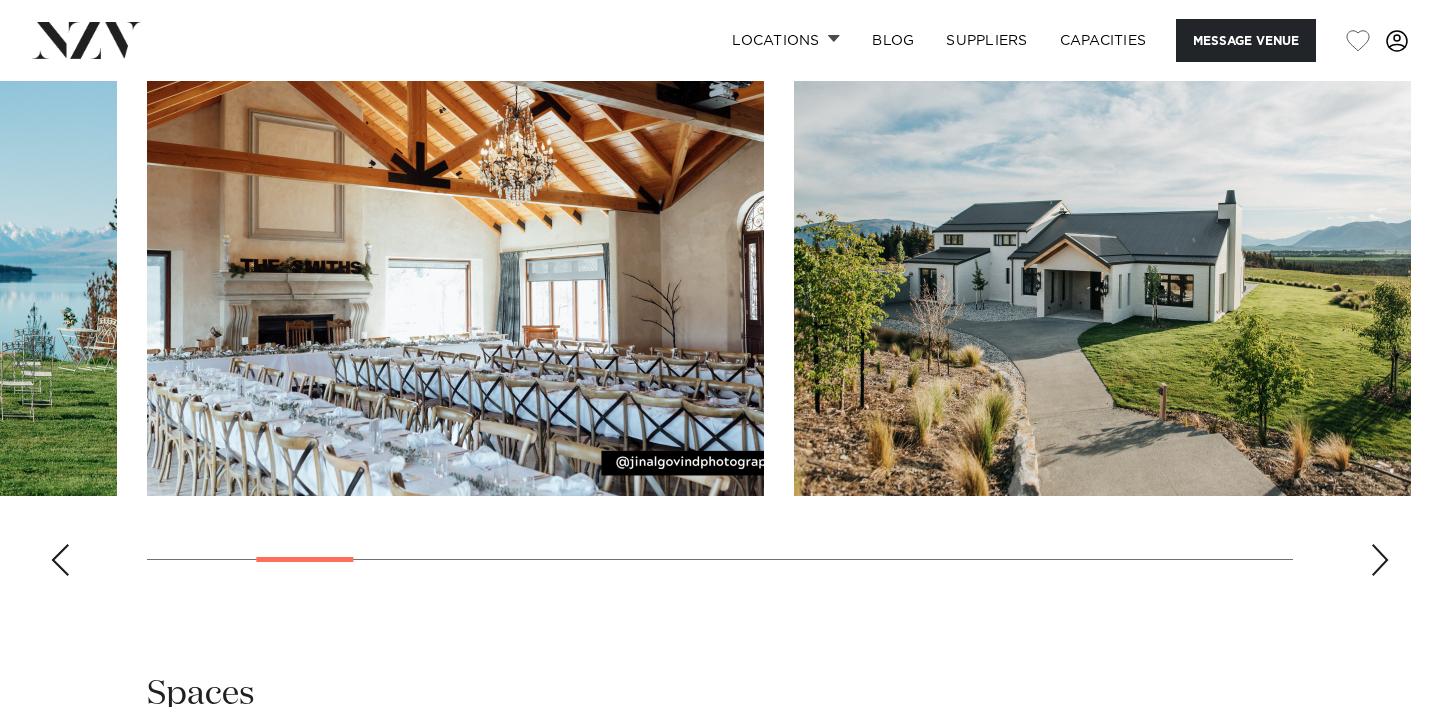 click at bounding box center (1380, 560) 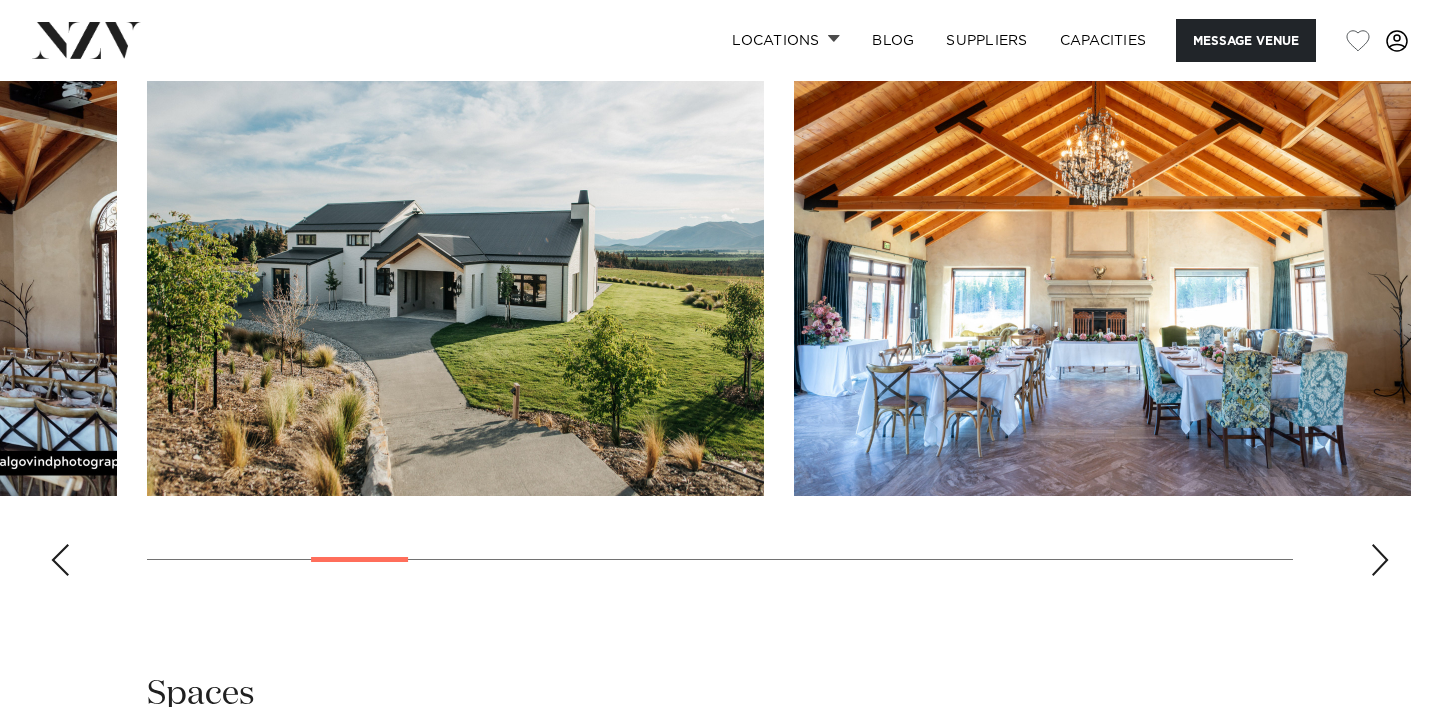 click at bounding box center (1380, 560) 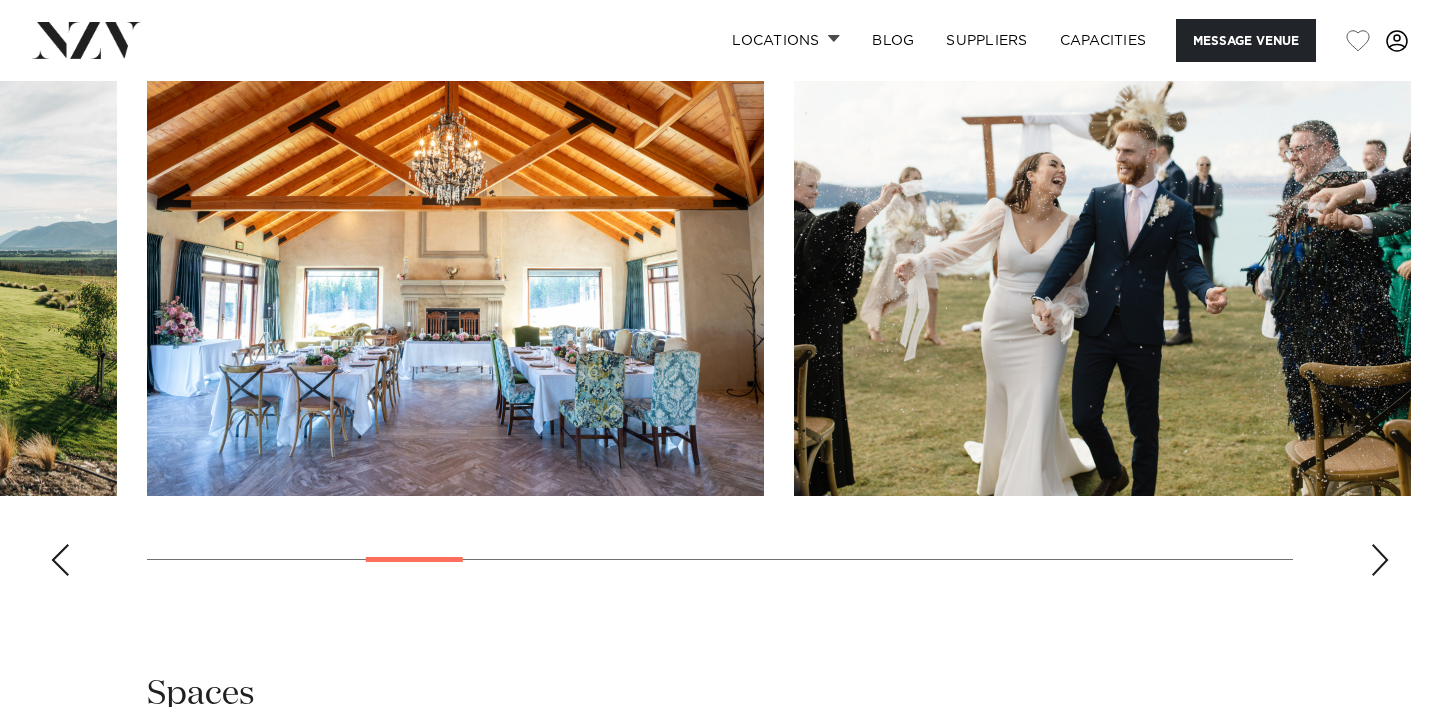 click at bounding box center (1380, 560) 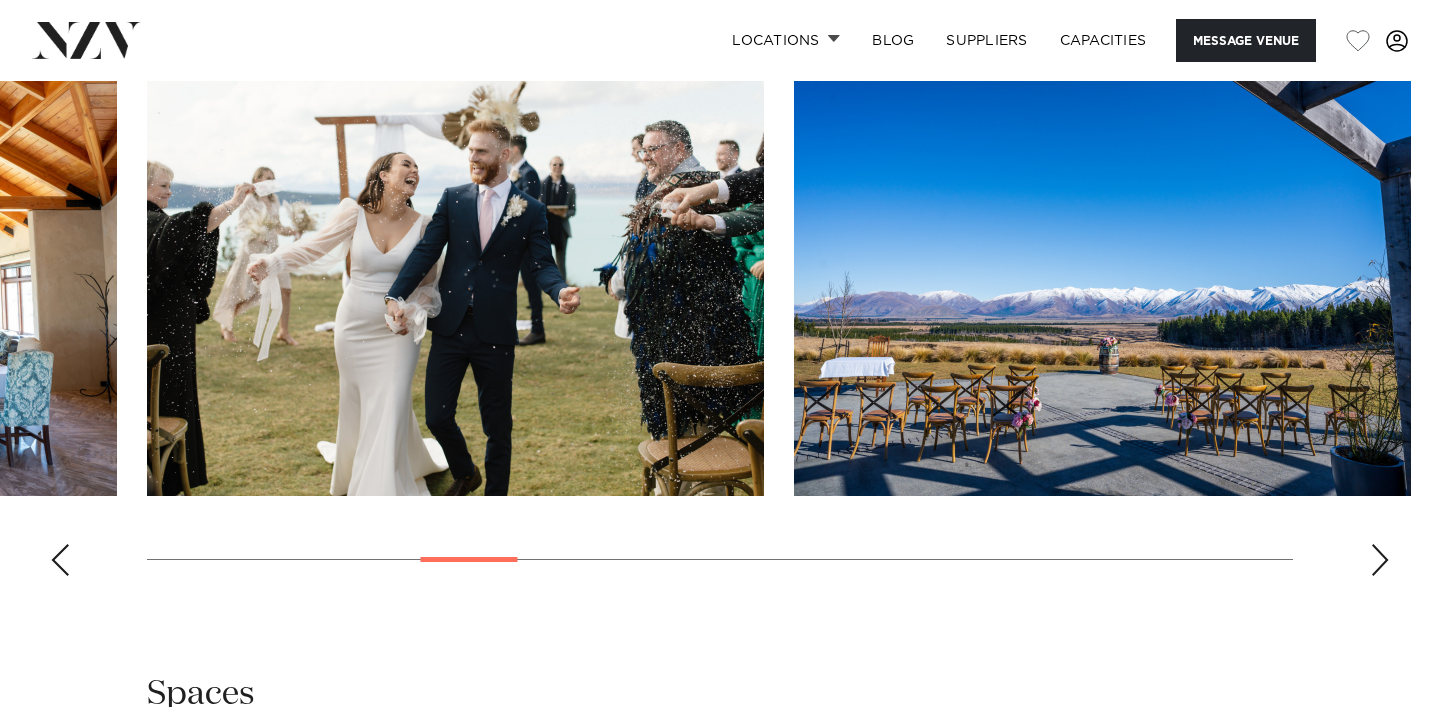 click at bounding box center (1380, 560) 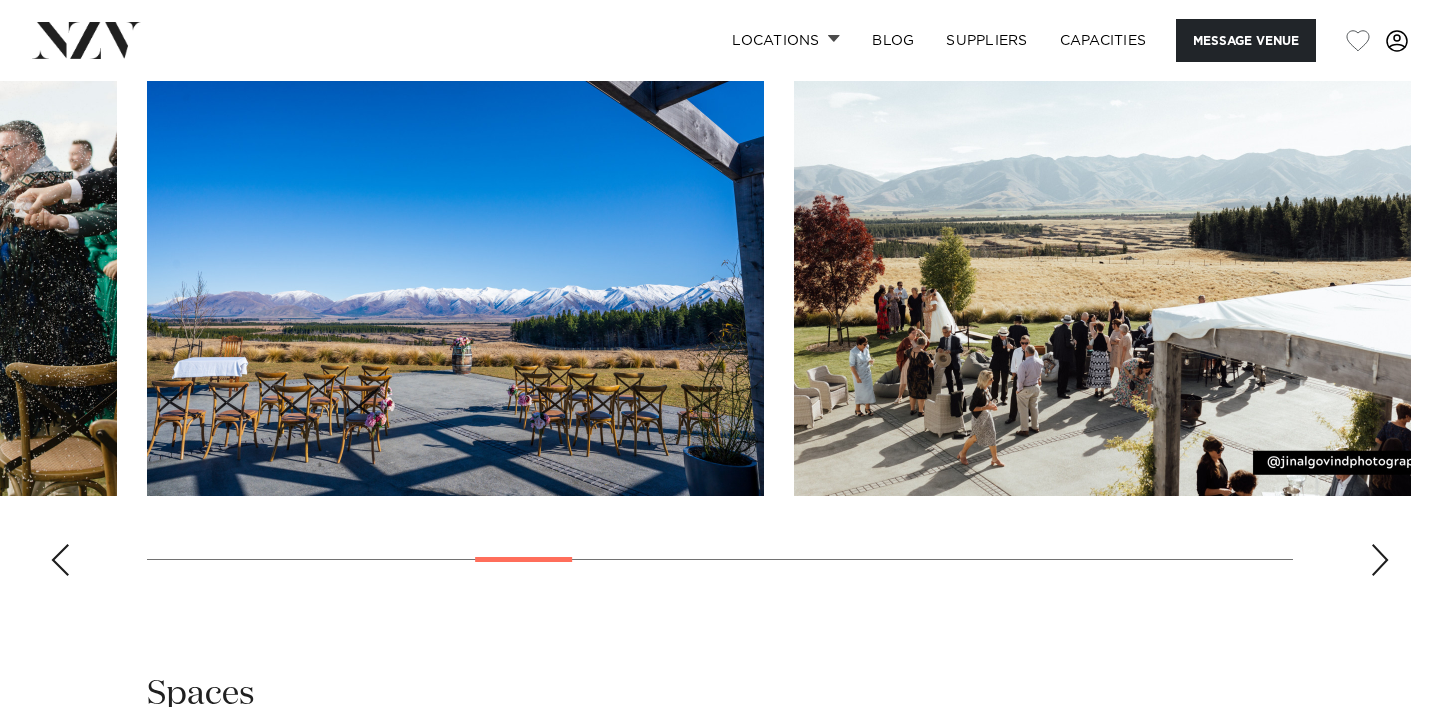 click at bounding box center (1380, 560) 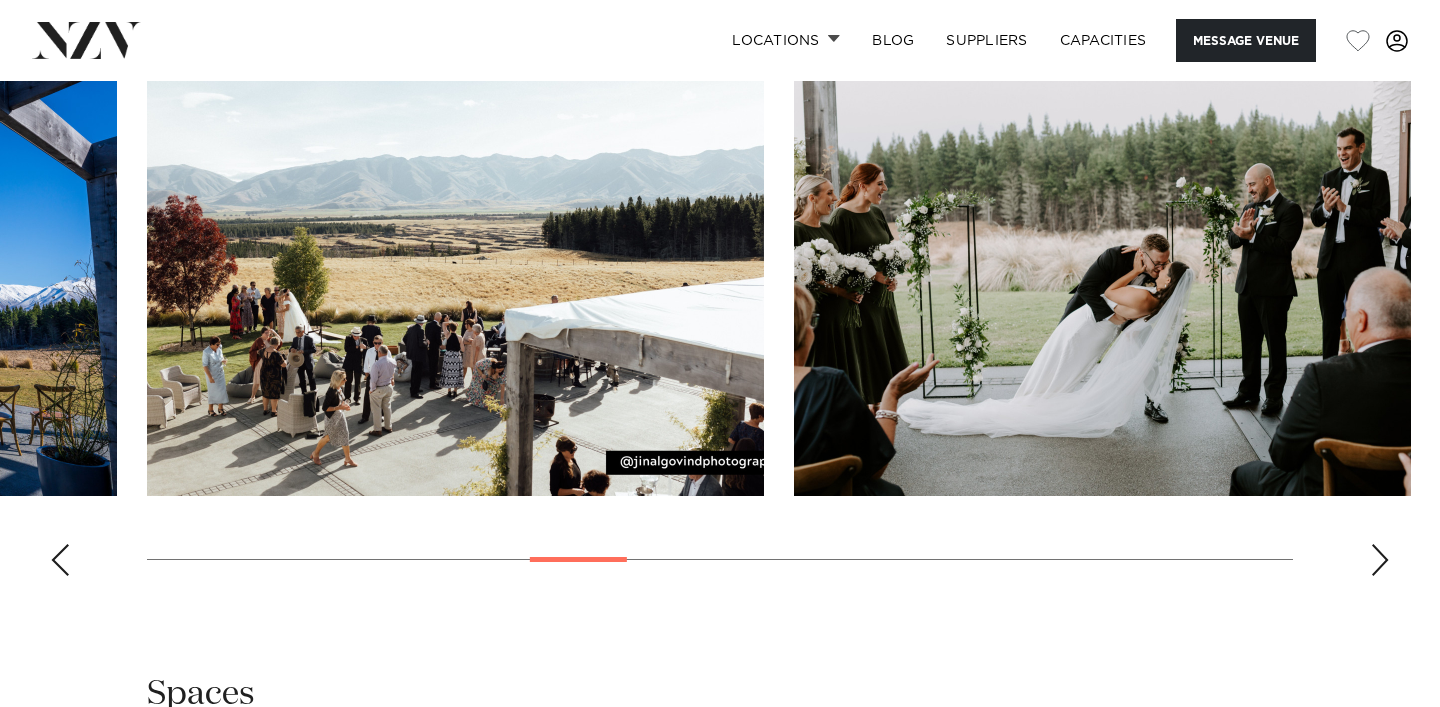 click at bounding box center (1380, 560) 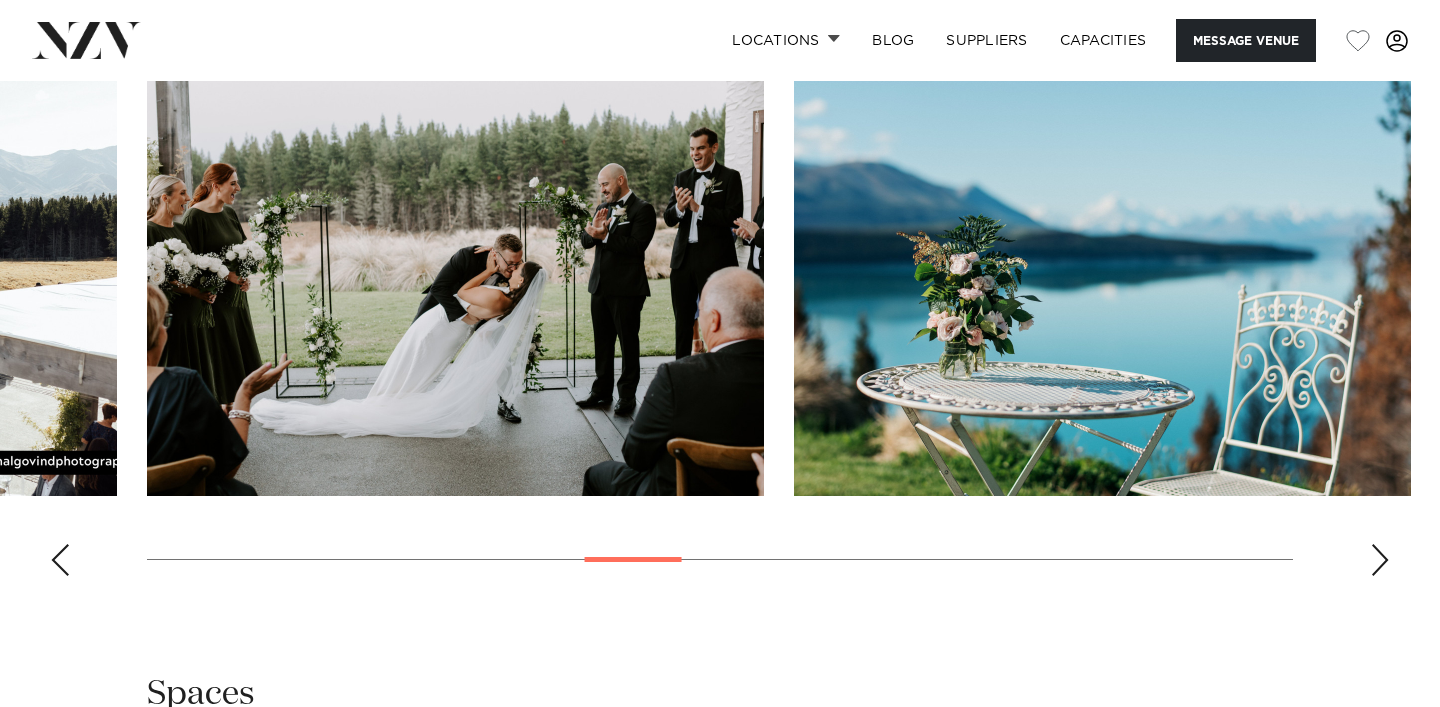 click at bounding box center [1380, 560] 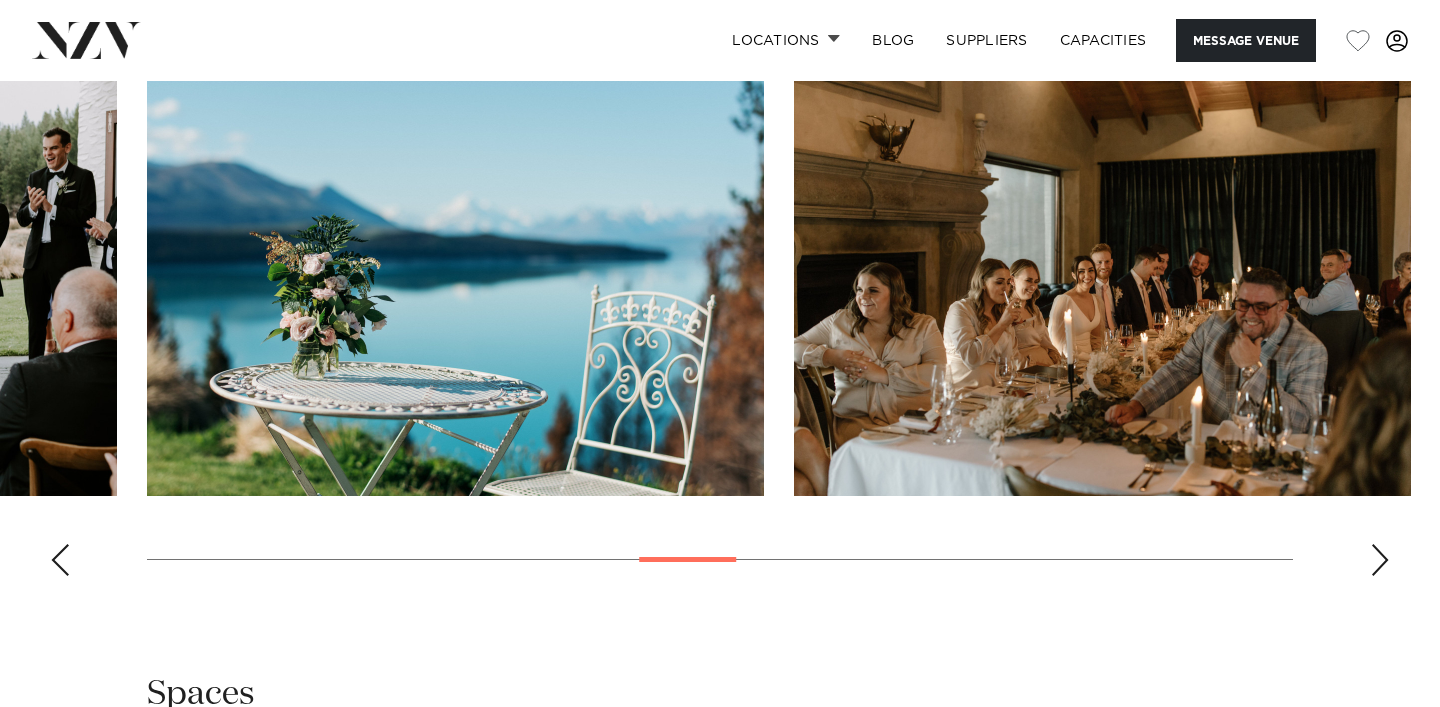 click at bounding box center [1380, 560] 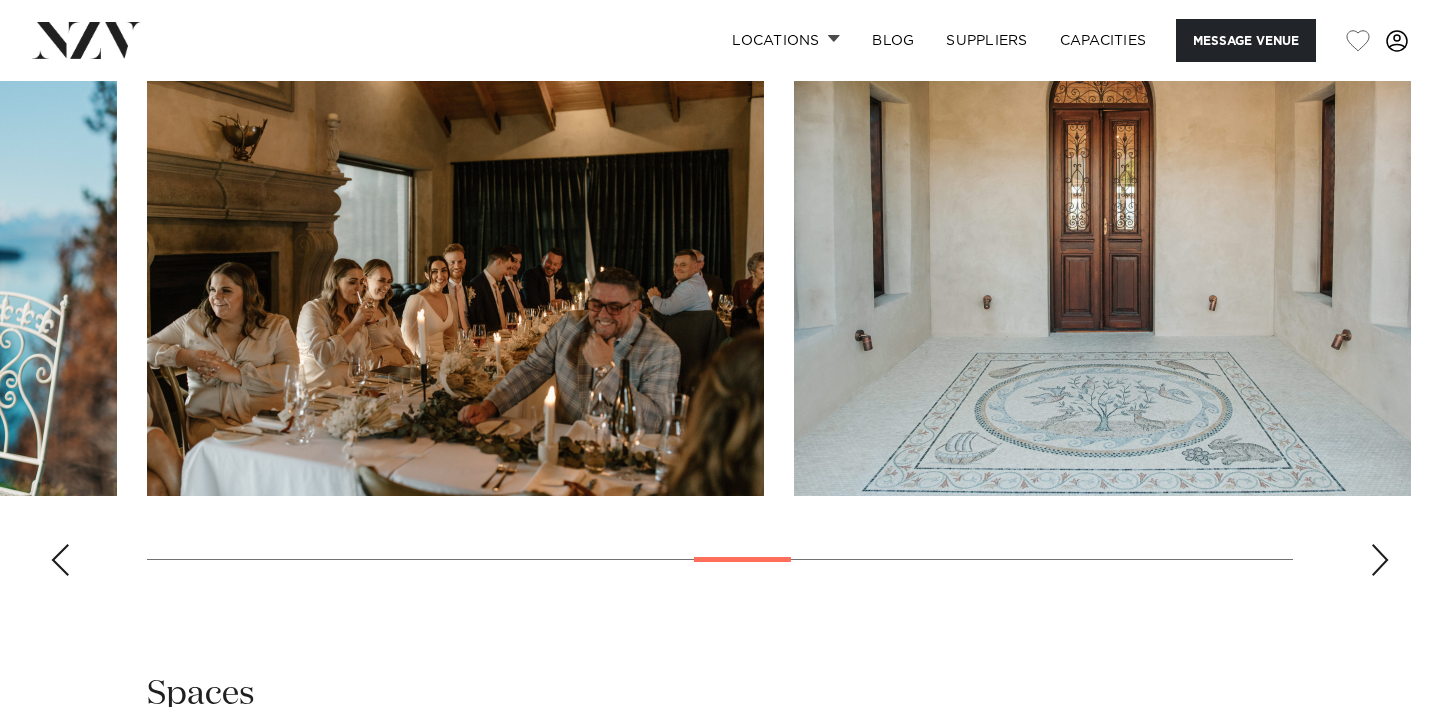 click at bounding box center (1380, 560) 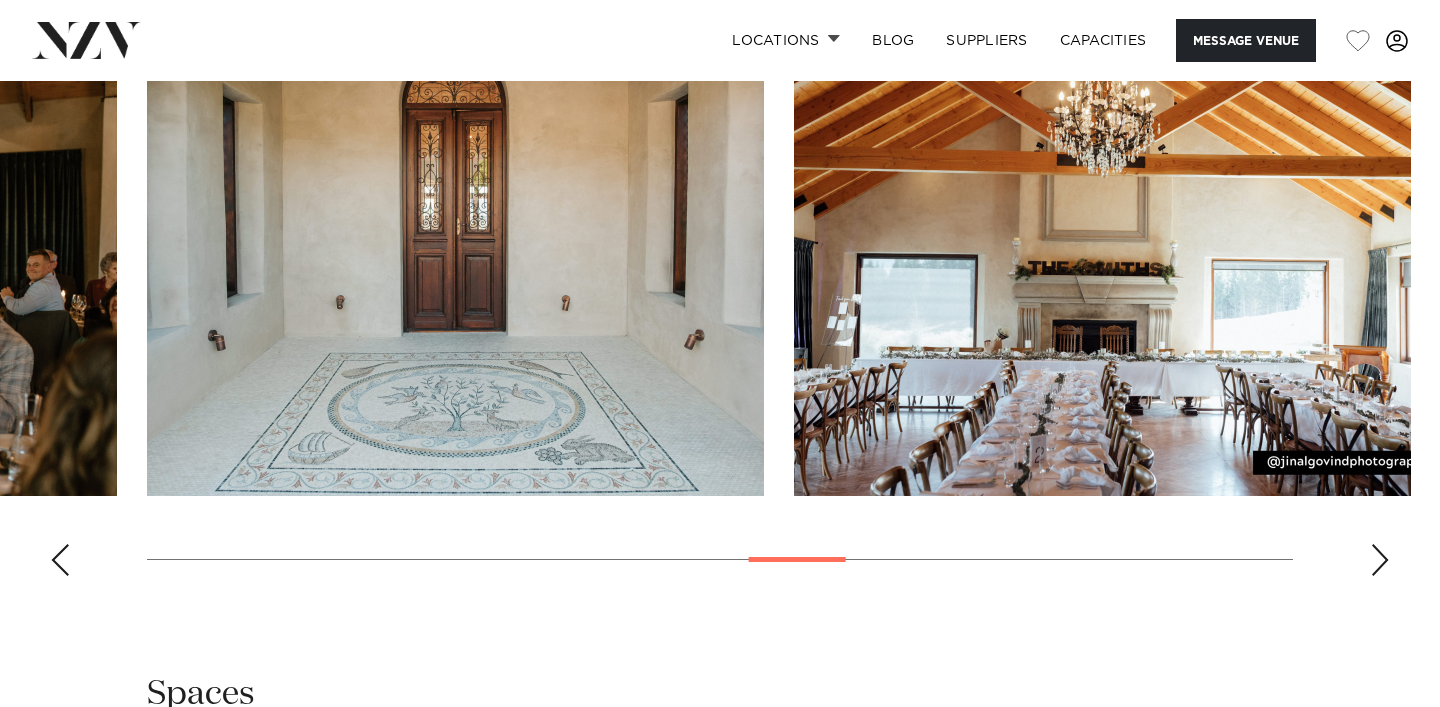 click at bounding box center (1380, 560) 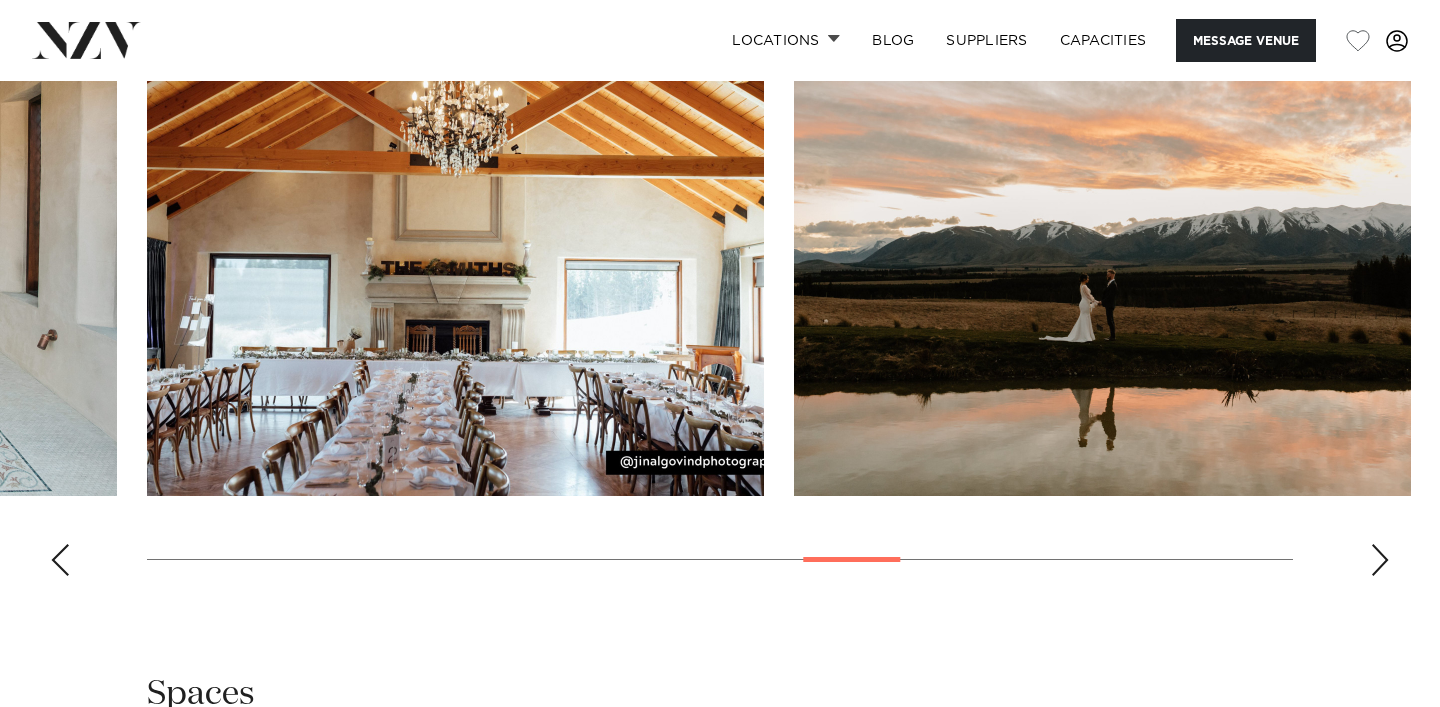 click at bounding box center (1380, 560) 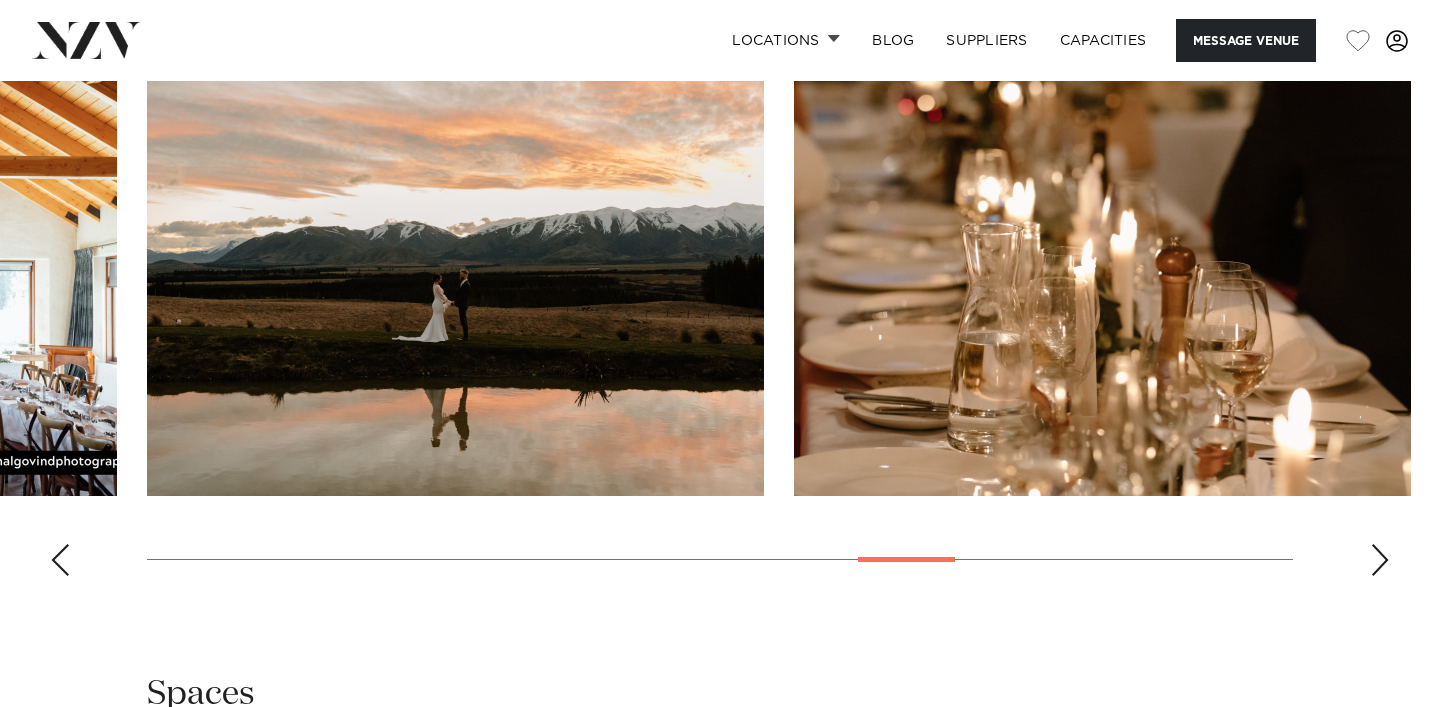 click at bounding box center [1380, 560] 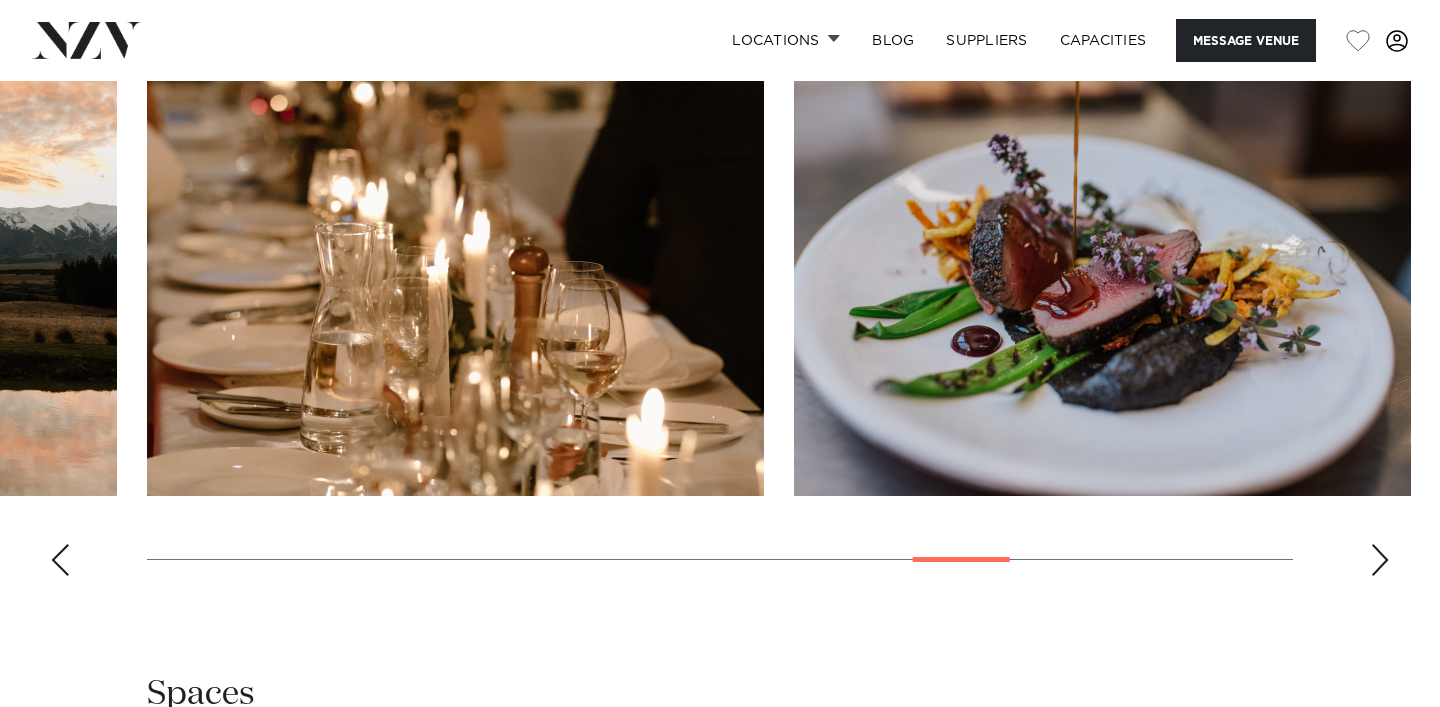 click at bounding box center (1380, 560) 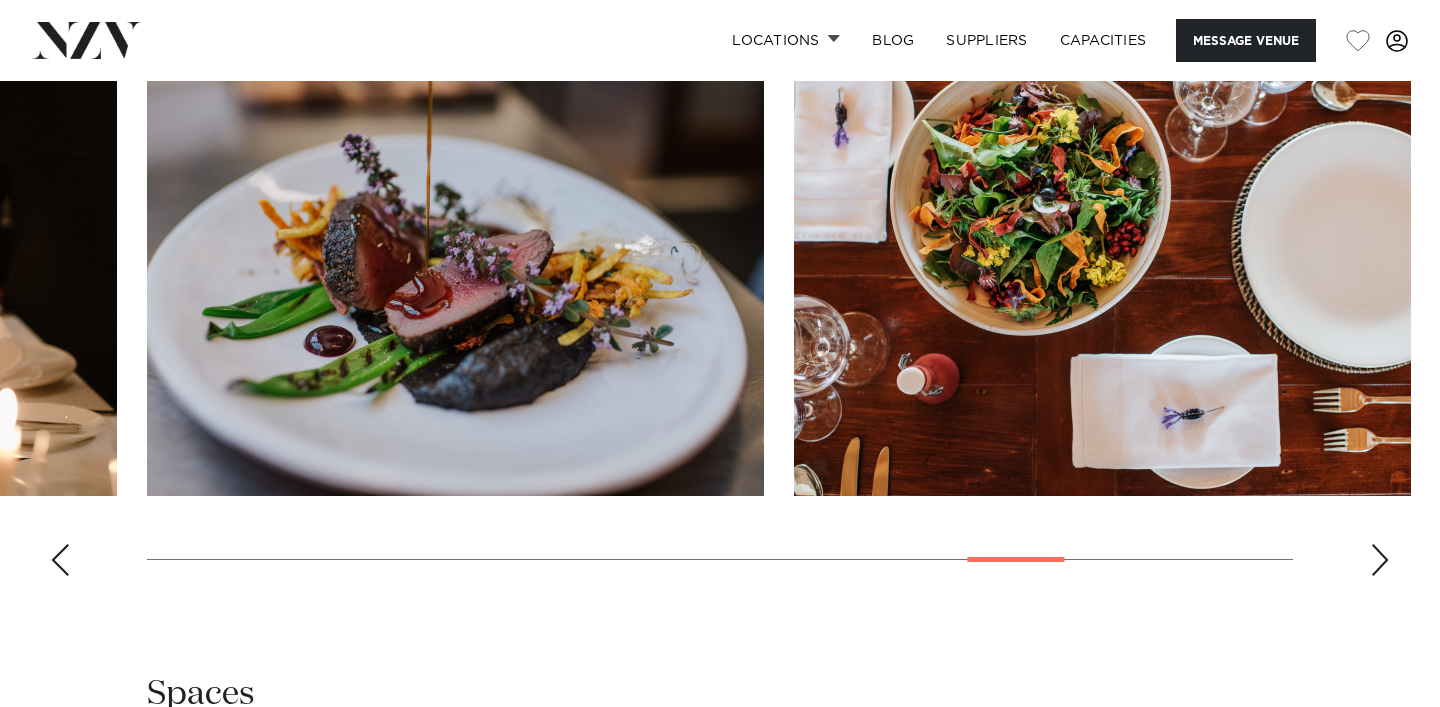 click at bounding box center (1380, 560) 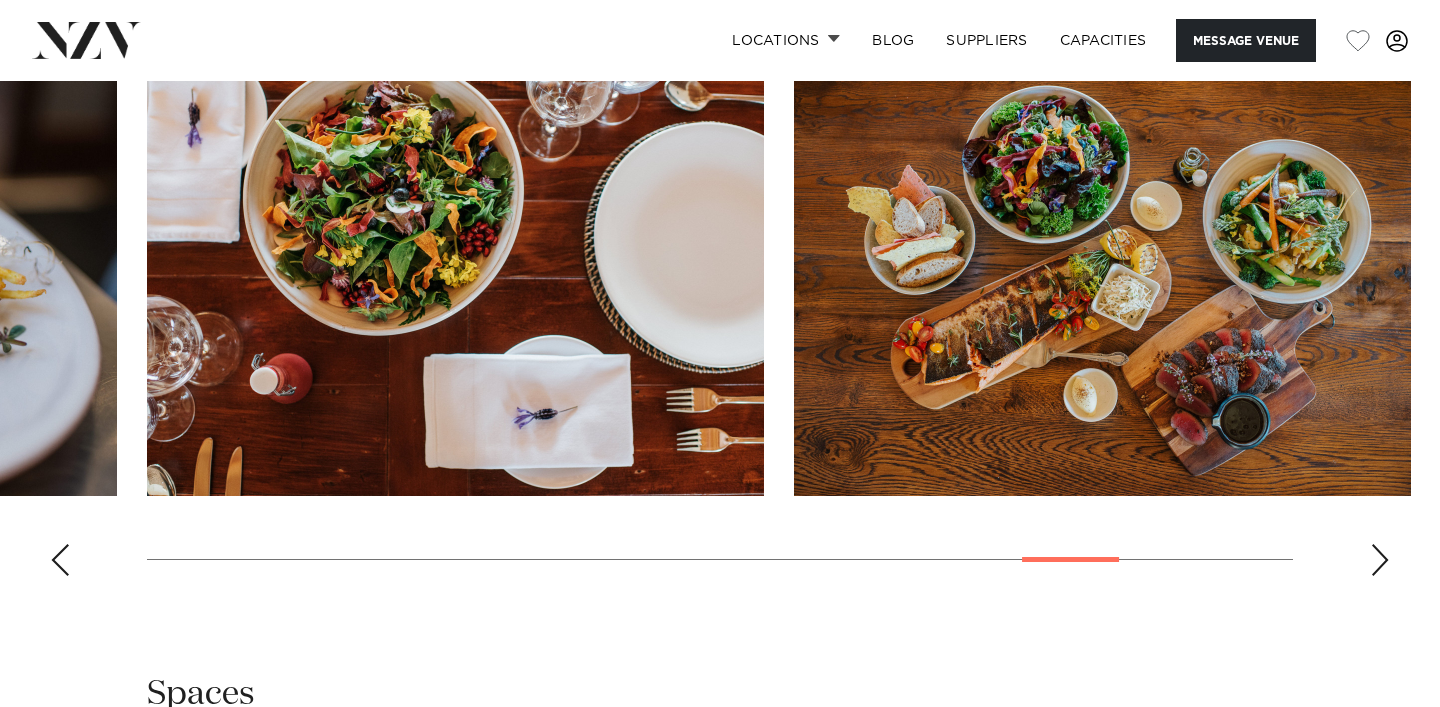 click at bounding box center (1380, 560) 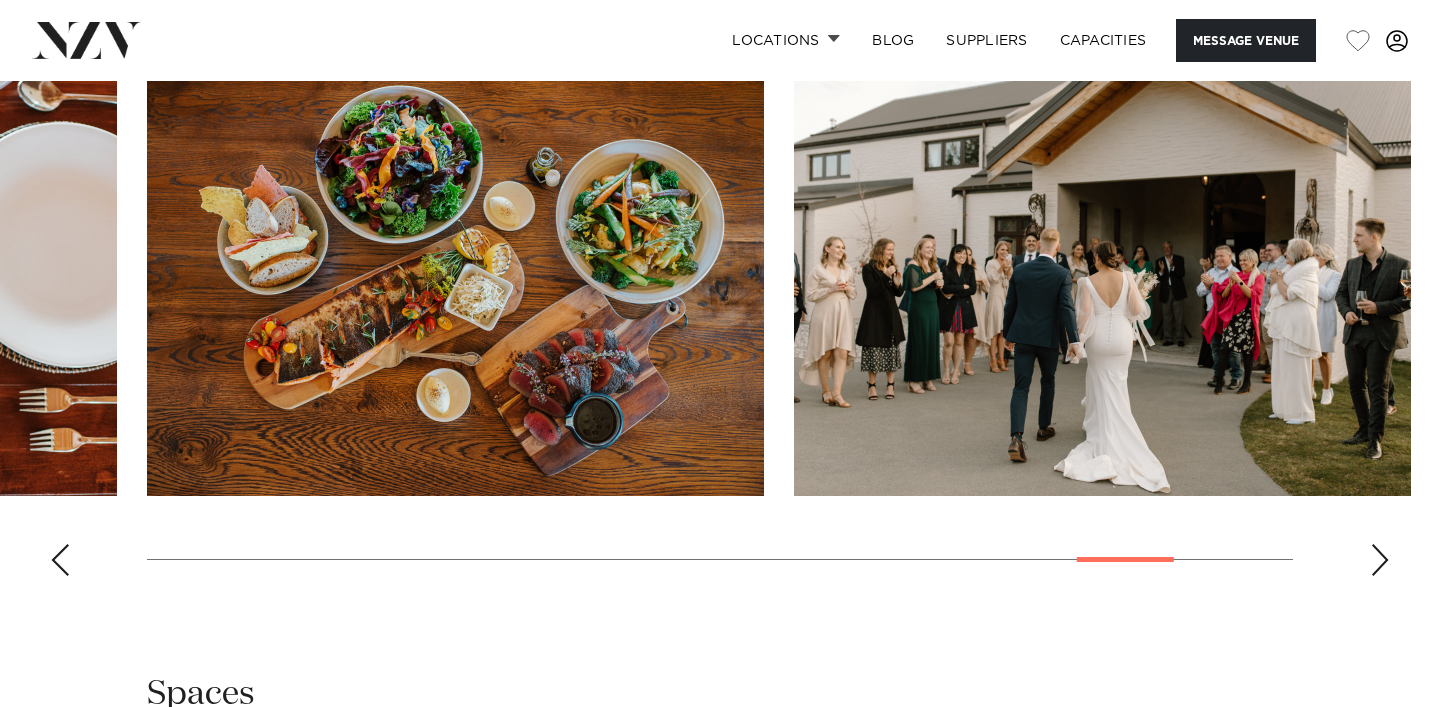 click at bounding box center (1380, 560) 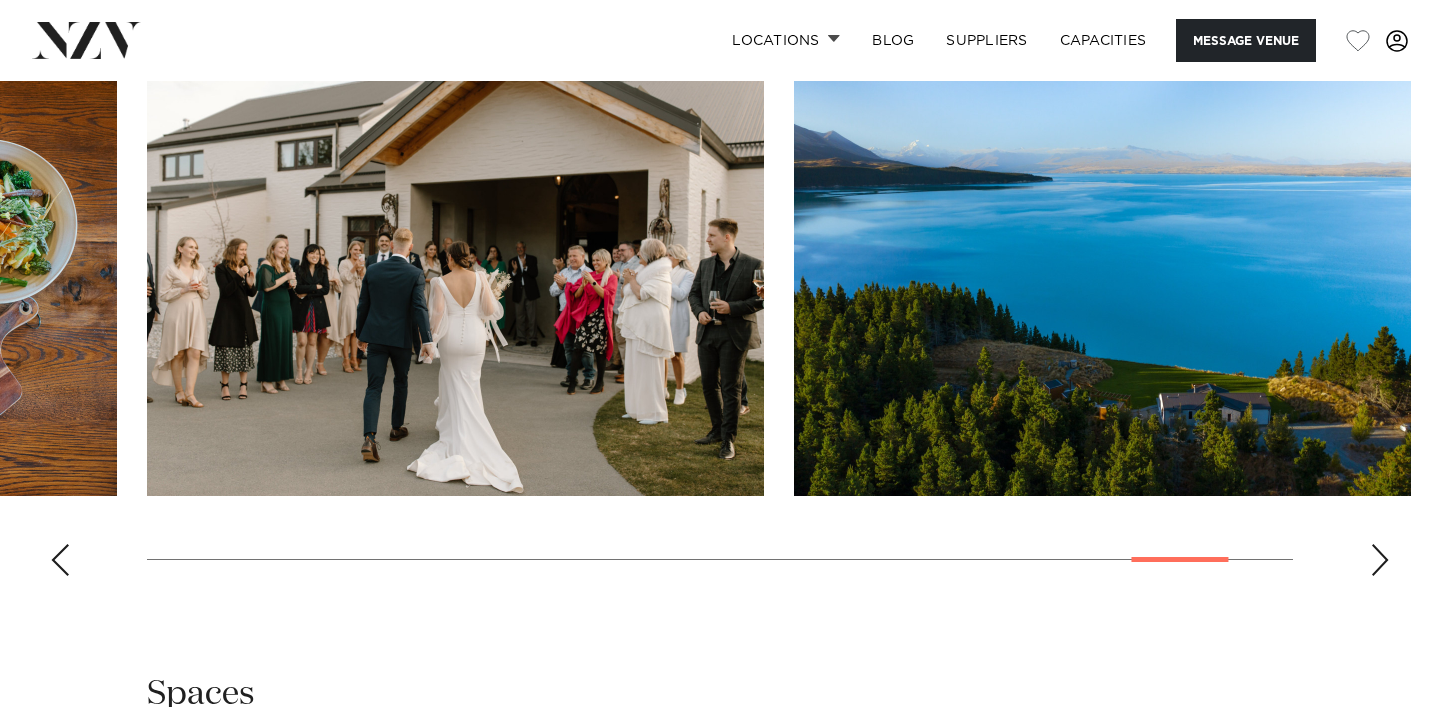 click at bounding box center [1380, 560] 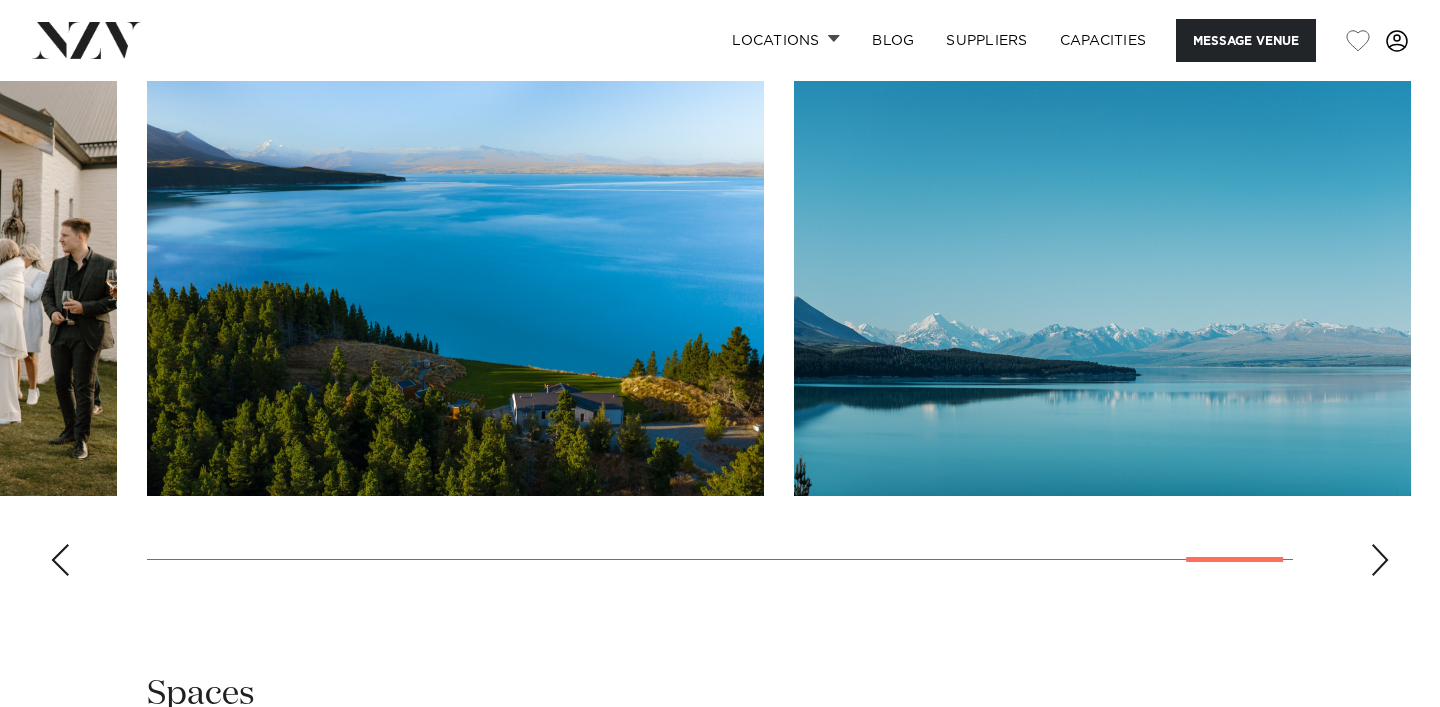 click at bounding box center (1380, 560) 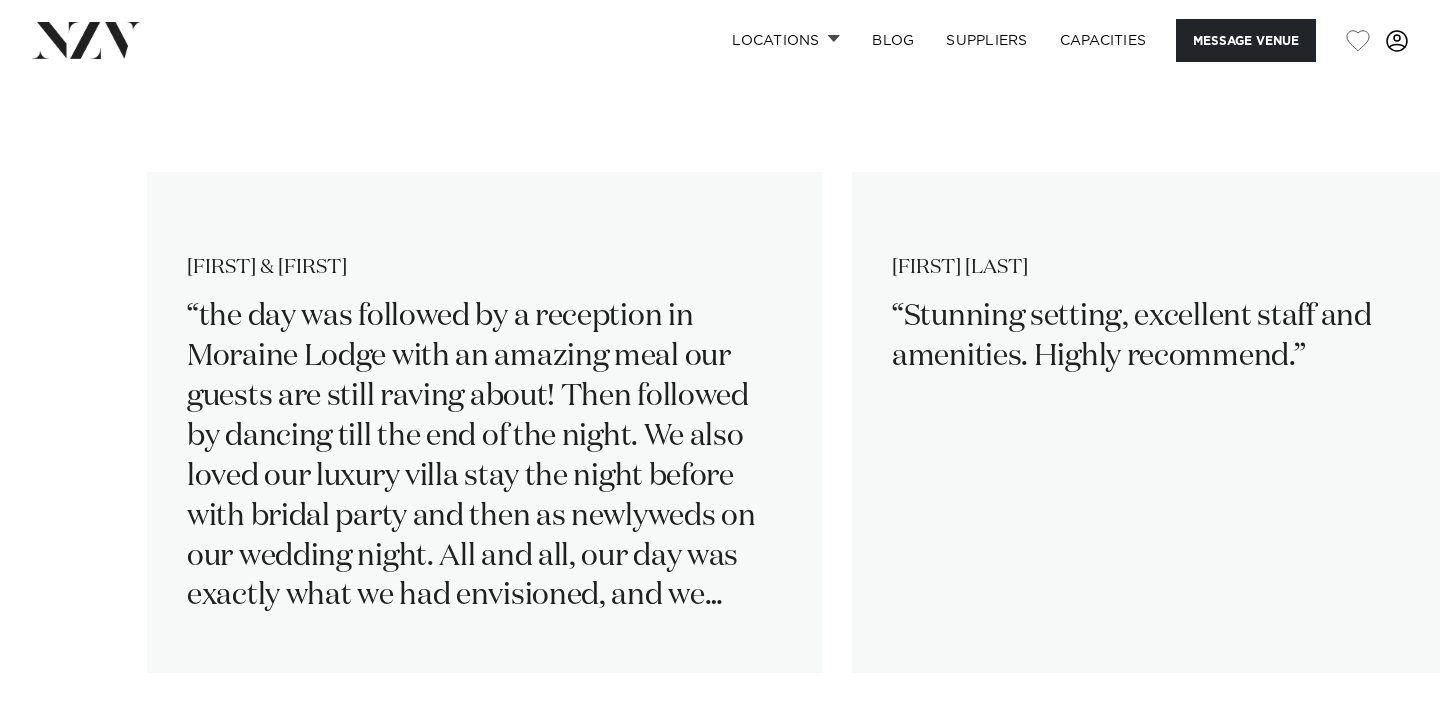 scroll, scrollTop: 3095, scrollLeft: 0, axis: vertical 